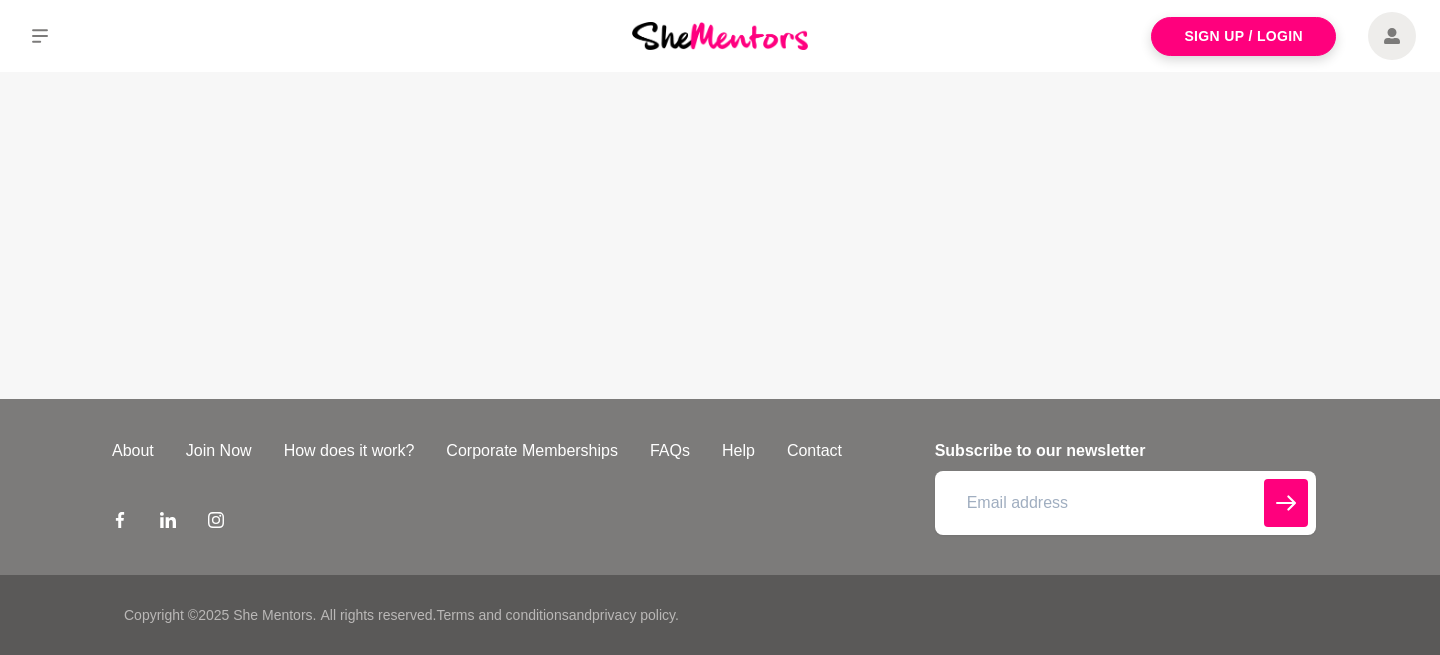 scroll, scrollTop: 0, scrollLeft: 0, axis: both 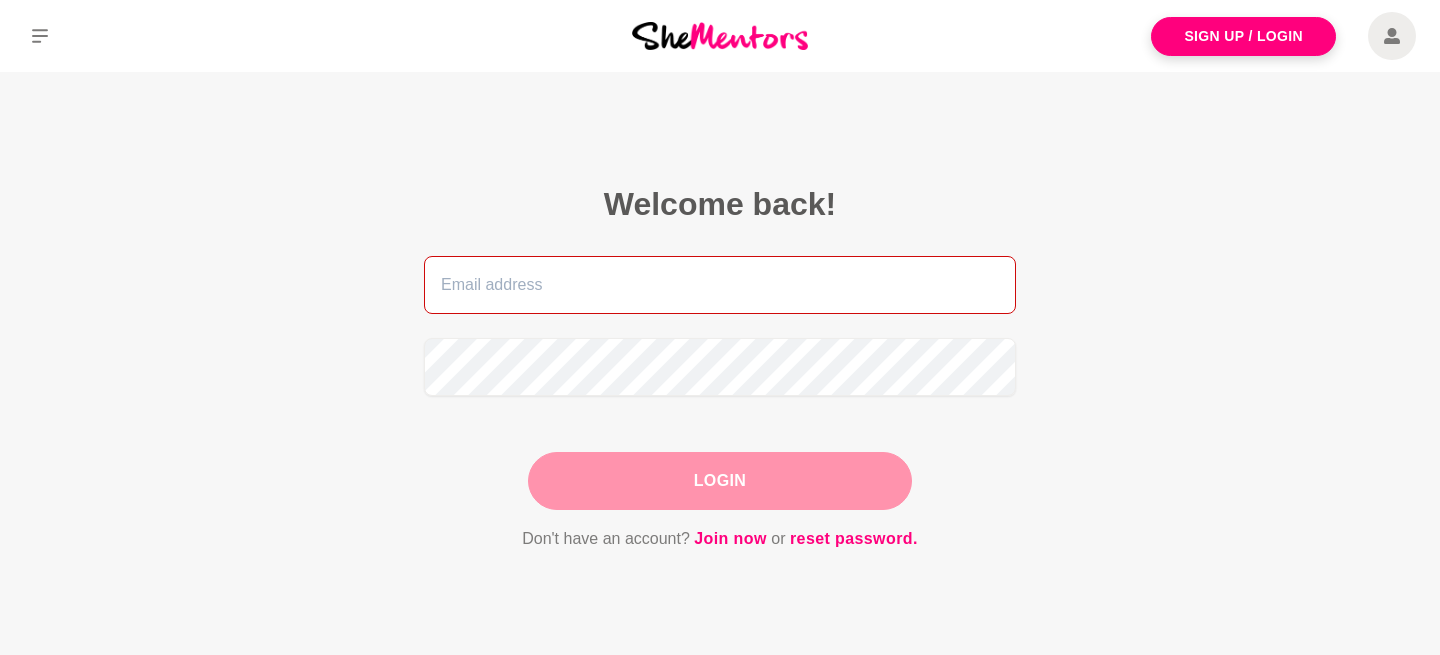 click at bounding box center [720, 285] 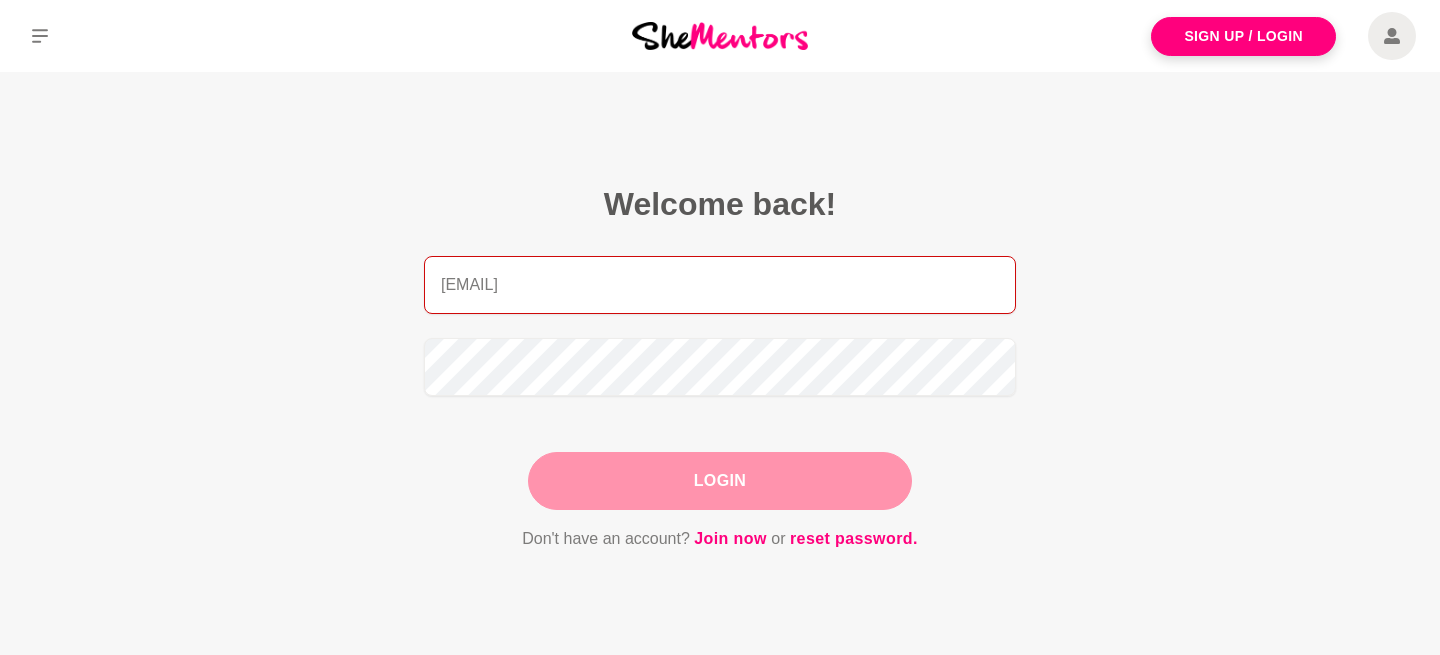 type on "[FIRST].[LAST]@[EXAMPLE].com" 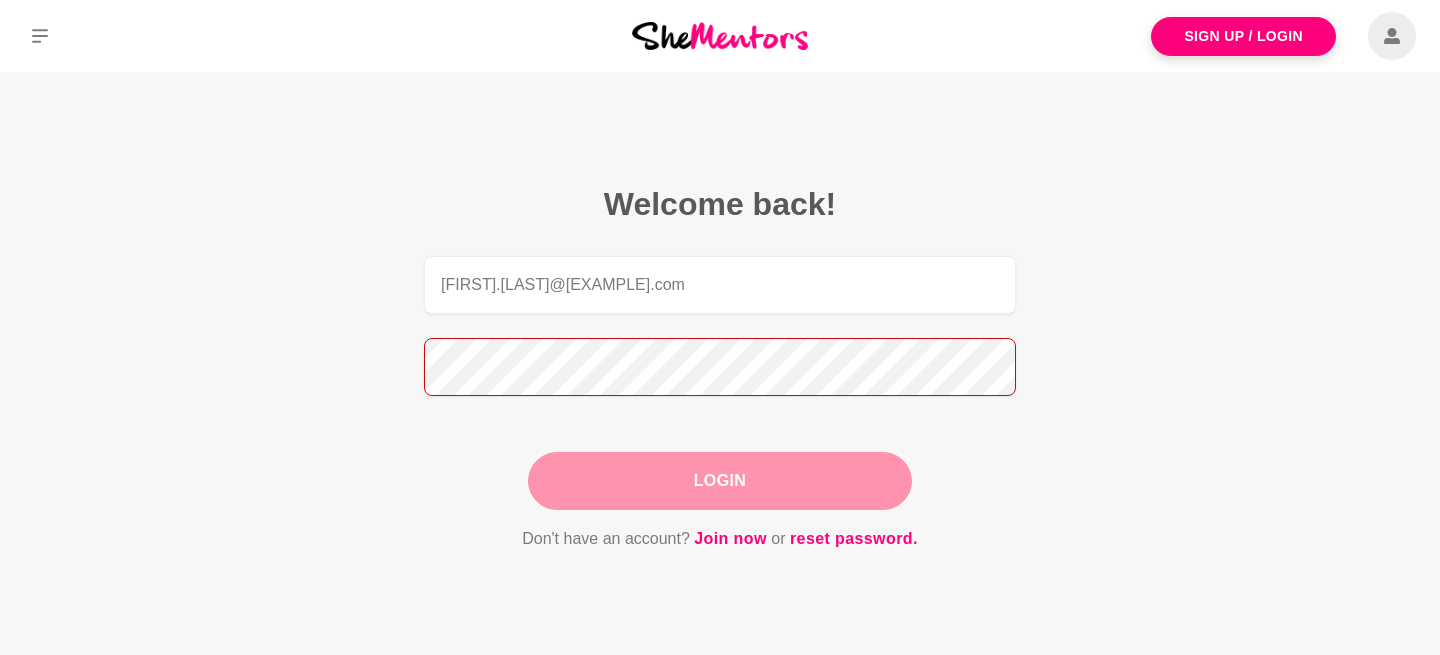 click on "Login" at bounding box center [720, 481] 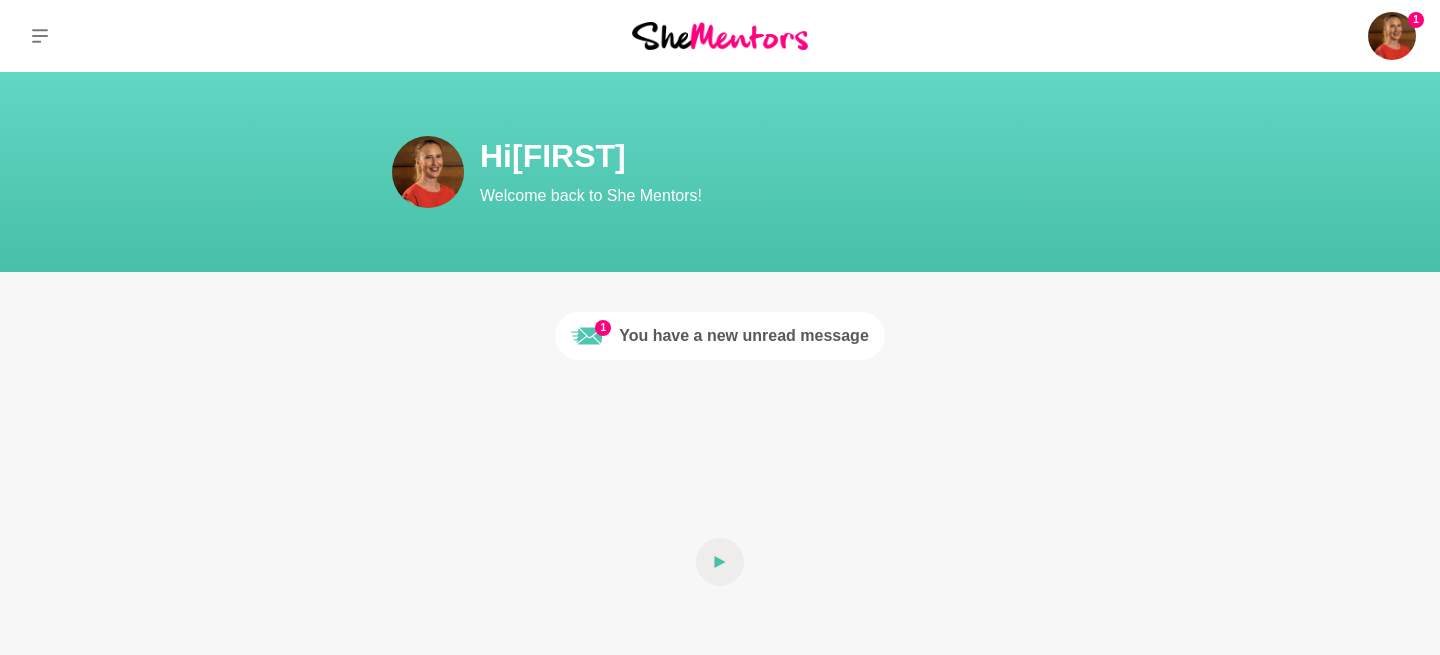 click on "You have a new unread message" at bounding box center (744, 336) 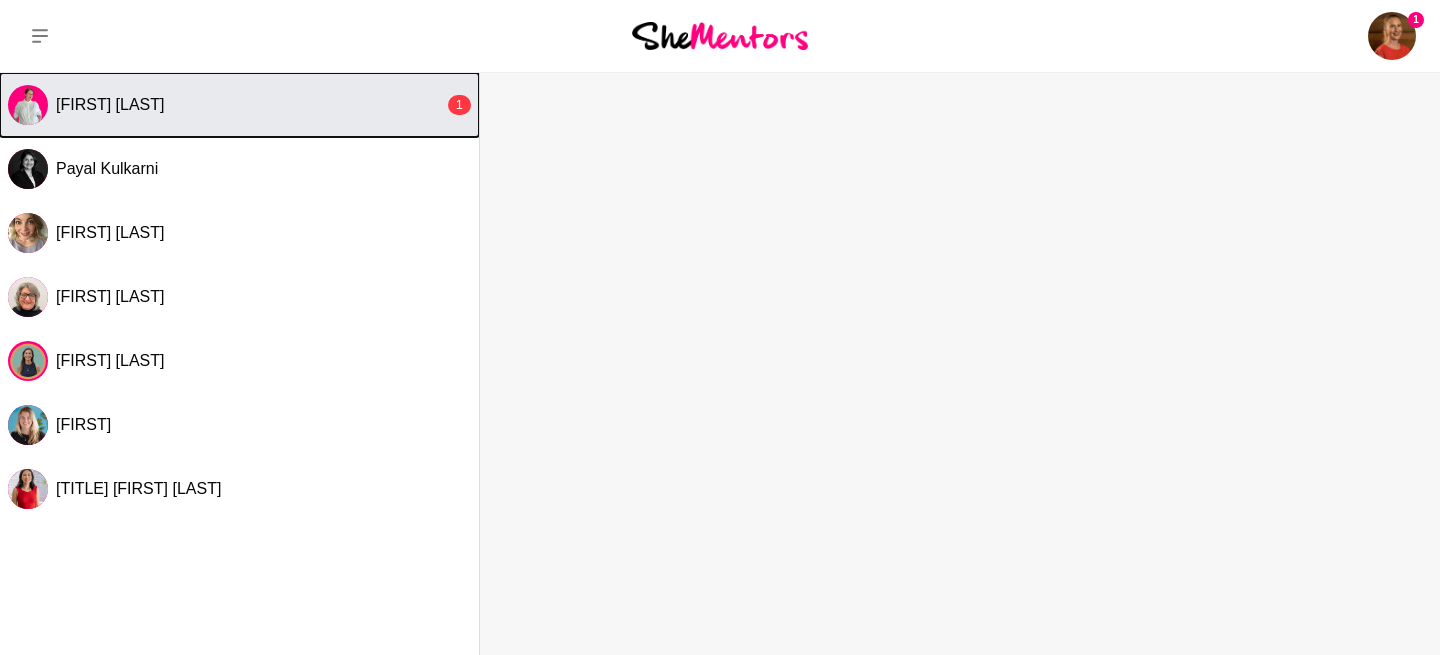 click on "[FIRST] [LAST]" at bounding box center (250, 105) 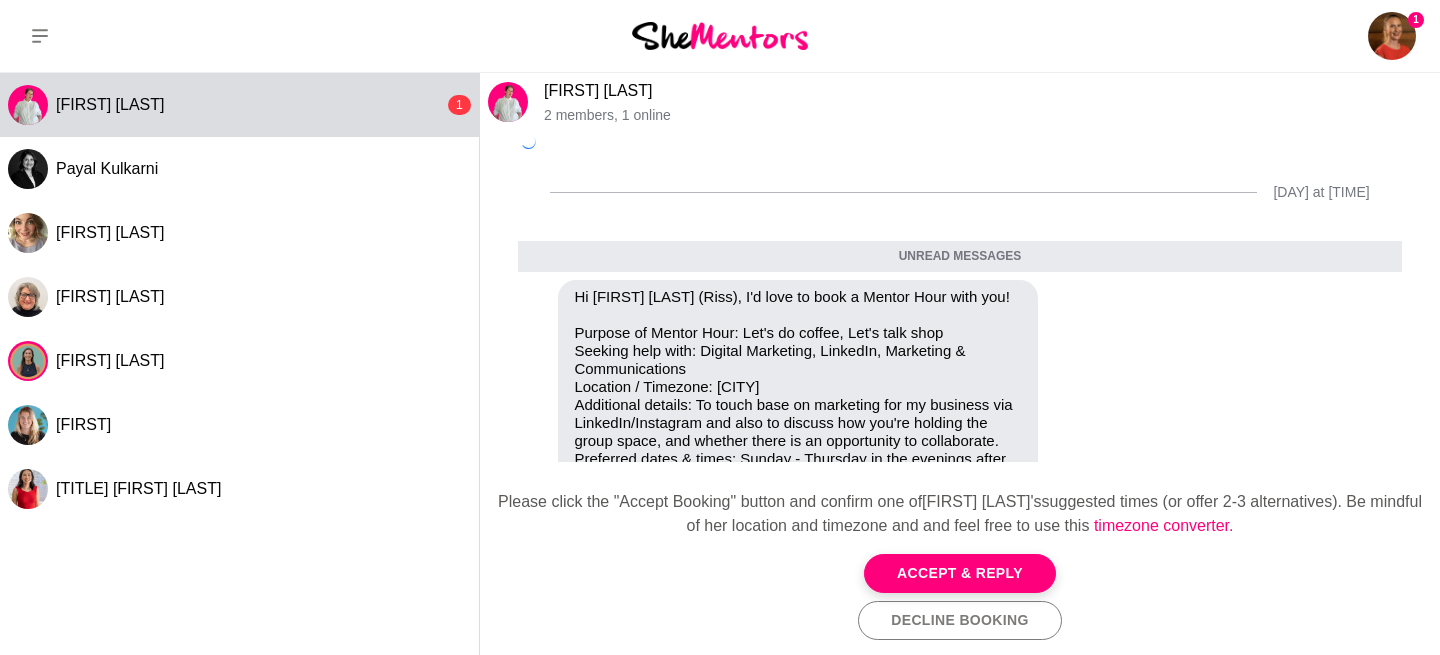 scroll, scrollTop: 164, scrollLeft: 0, axis: vertical 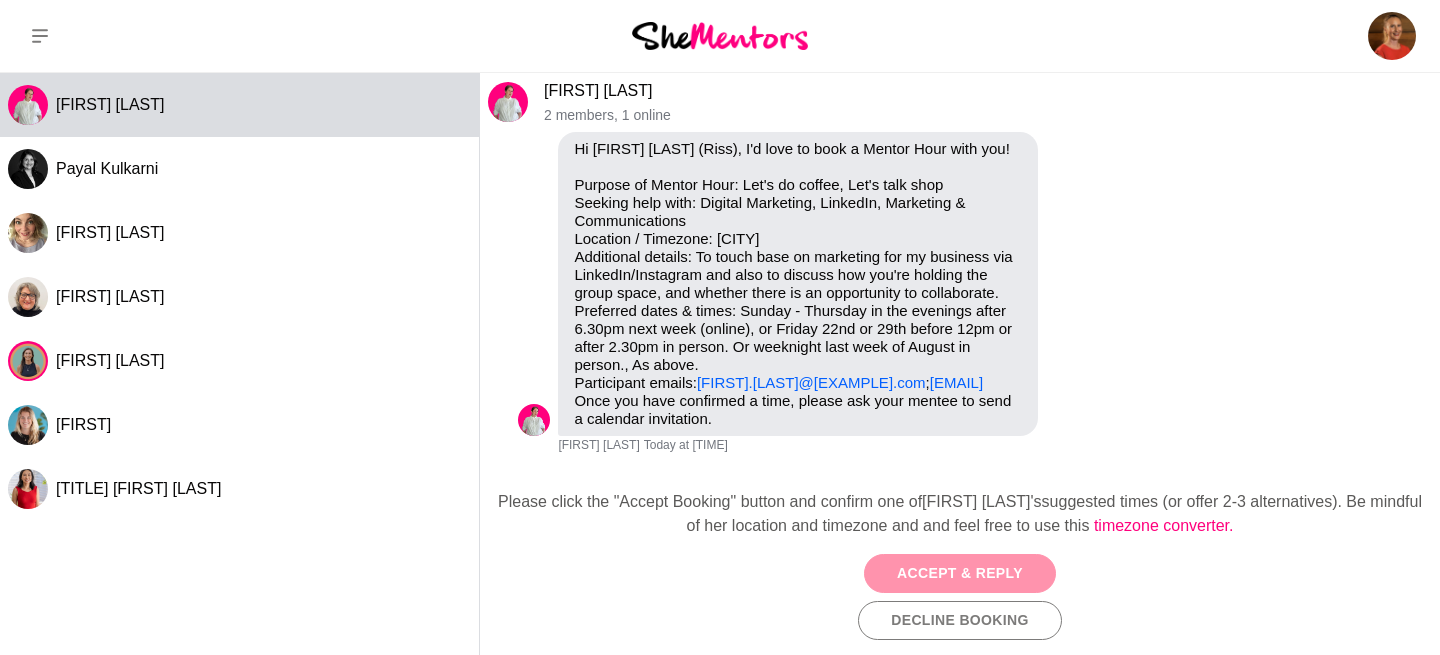 click on "Accept & Reply" at bounding box center [960, 573] 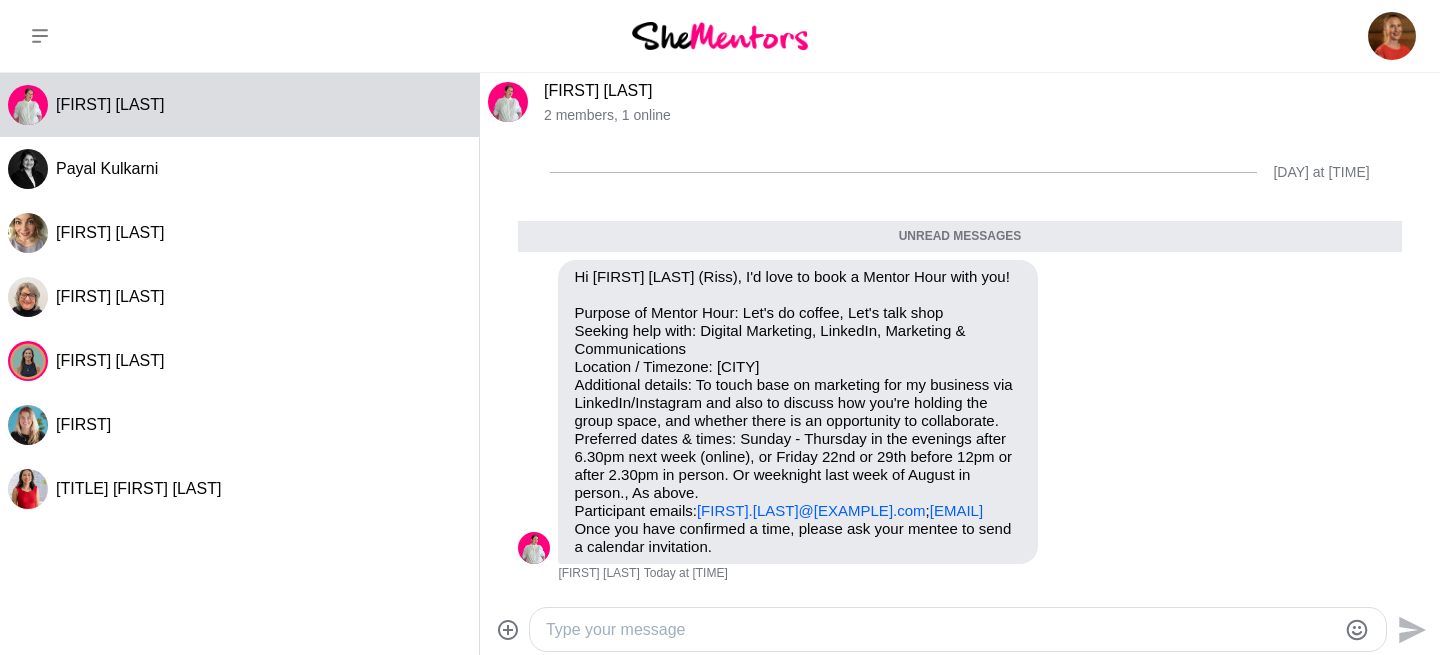 scroll, scrollTop: 66, scrollLeft: 0, axis: vertical 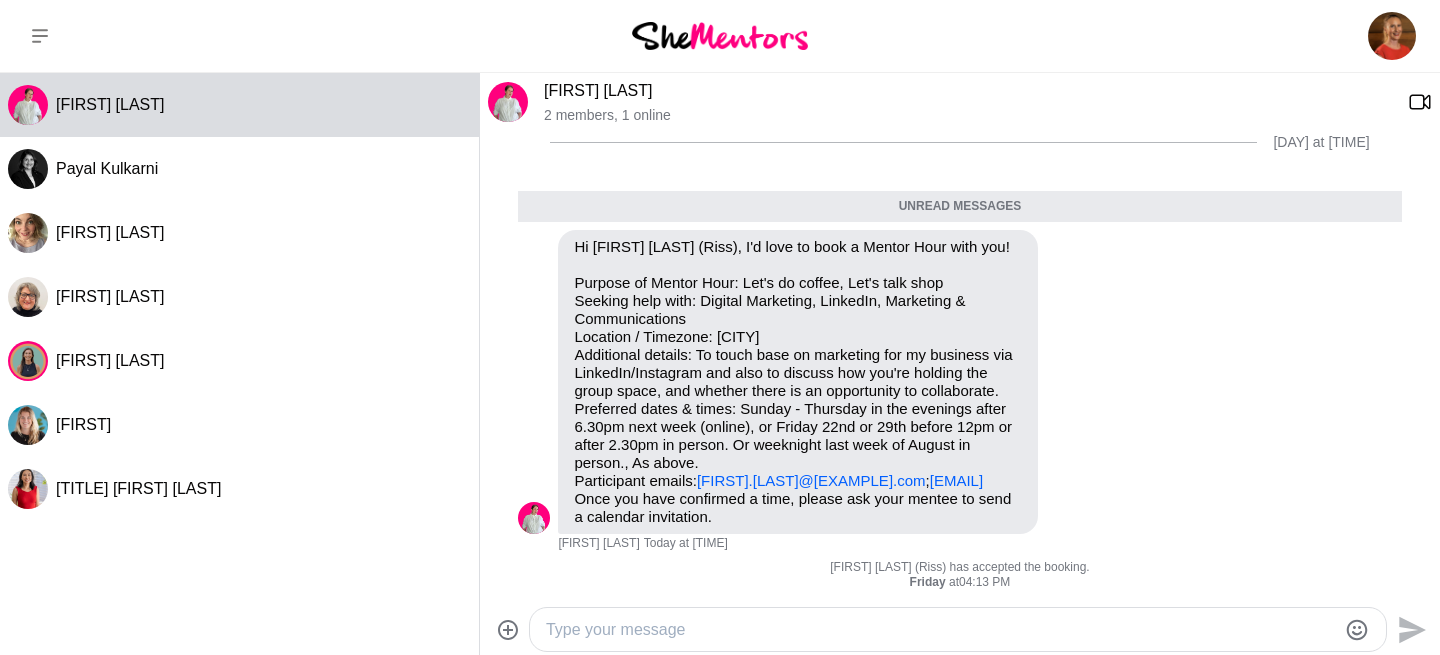 click at bounding box center [941, 630] 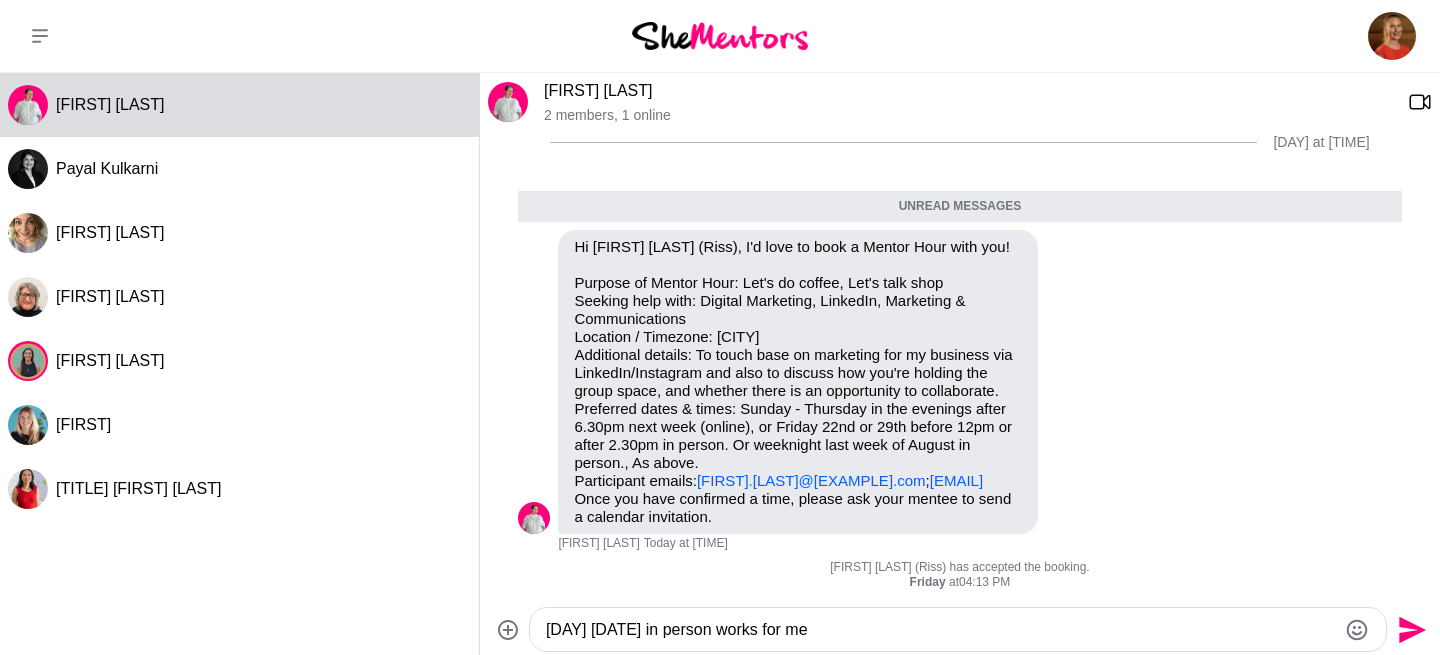 click on "[DAY] [DATE] in person works for me" at bounding box center (941, 630) 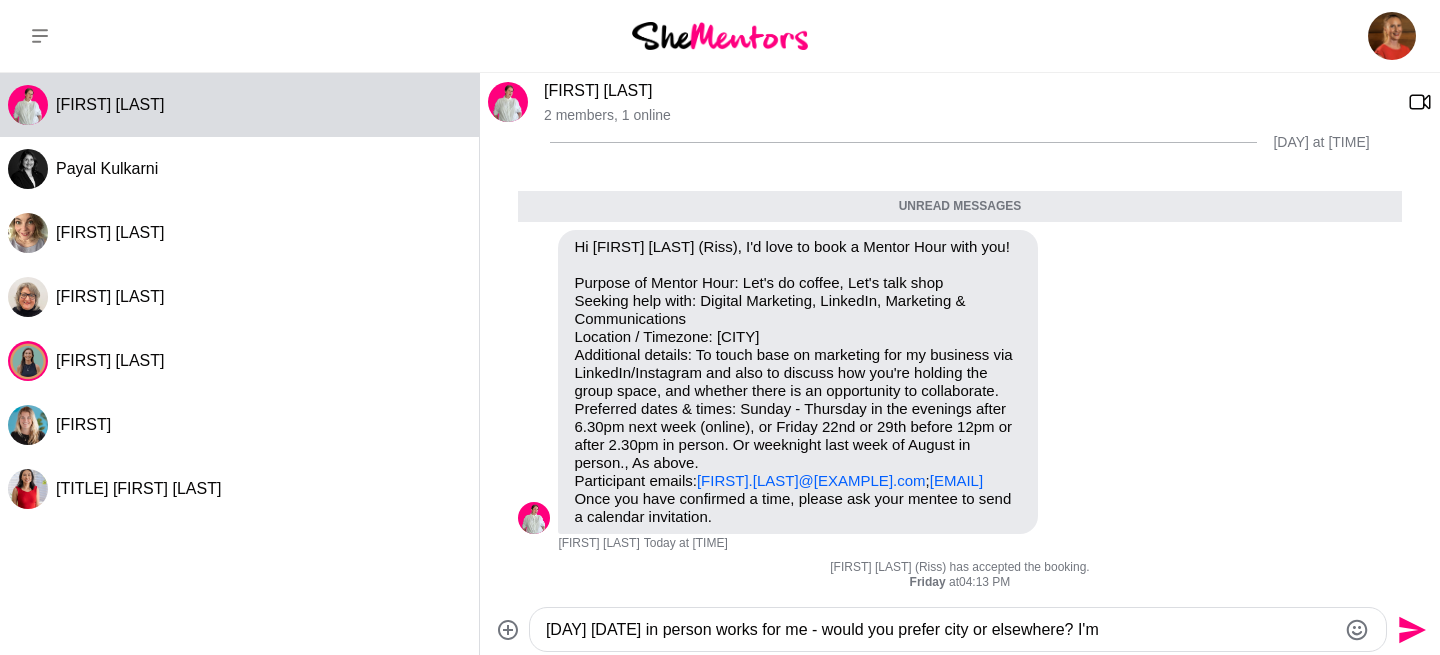 type on "[DAY] [DATE] in person works for me - would you prefer city or elsewhere? I'm" 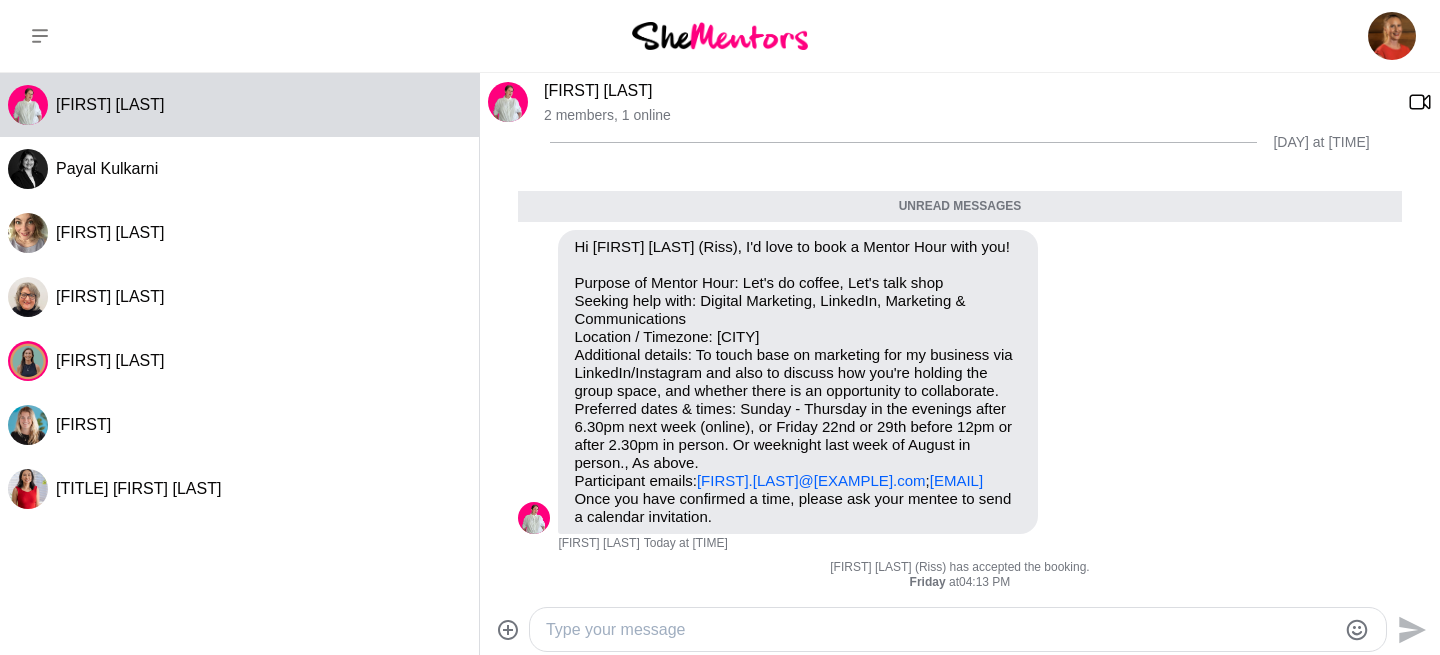 click at bounding box center [941, 630] 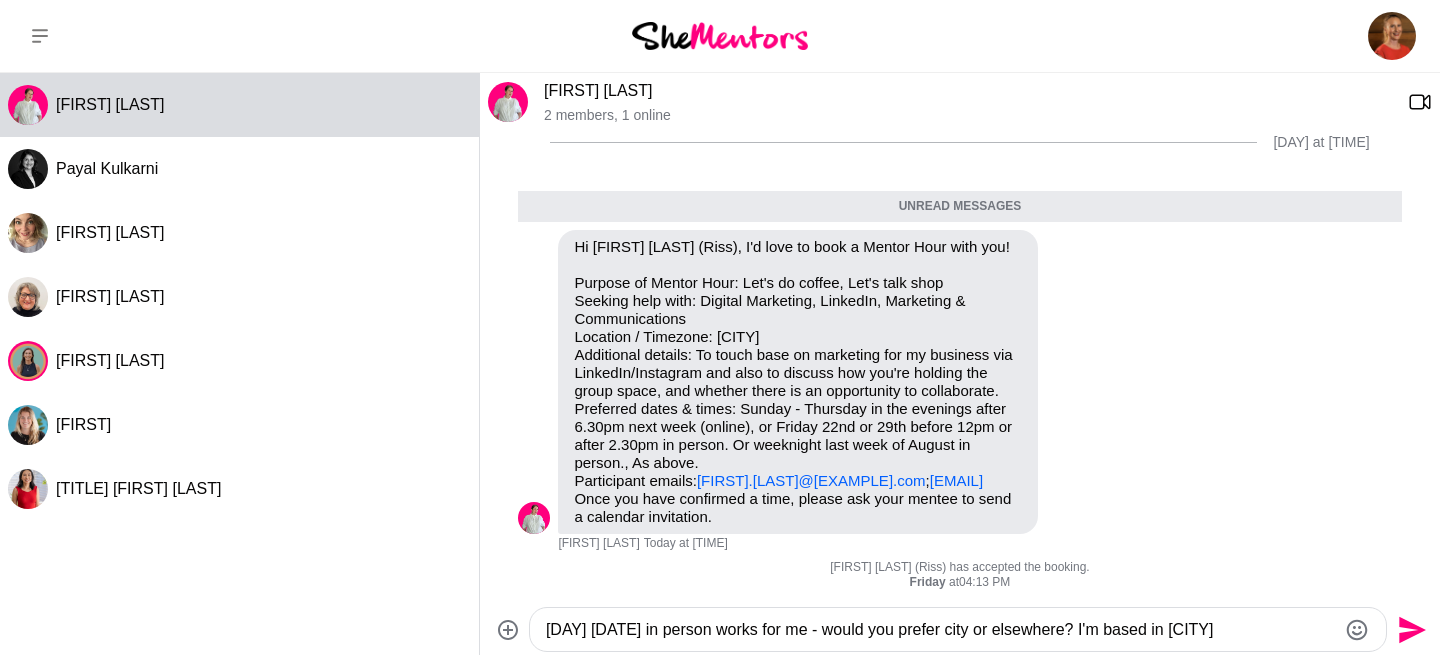 scroll, scrollTop: 65, scrollLeft: 0, axis: vertical 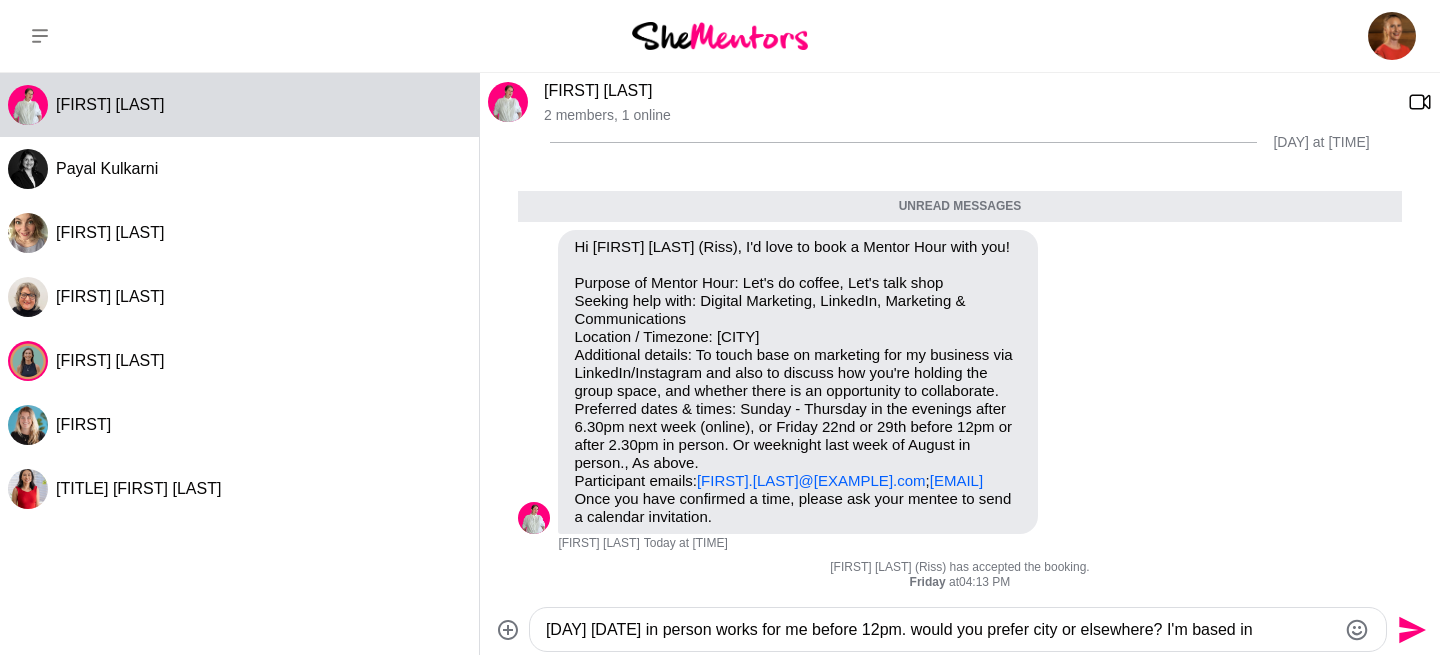 click on "[DAY] [DATE] in person works for me before 12pm. would you prefer city or elsewhere? I'm based in [LOCATION]" at bounding box center [941, 630] 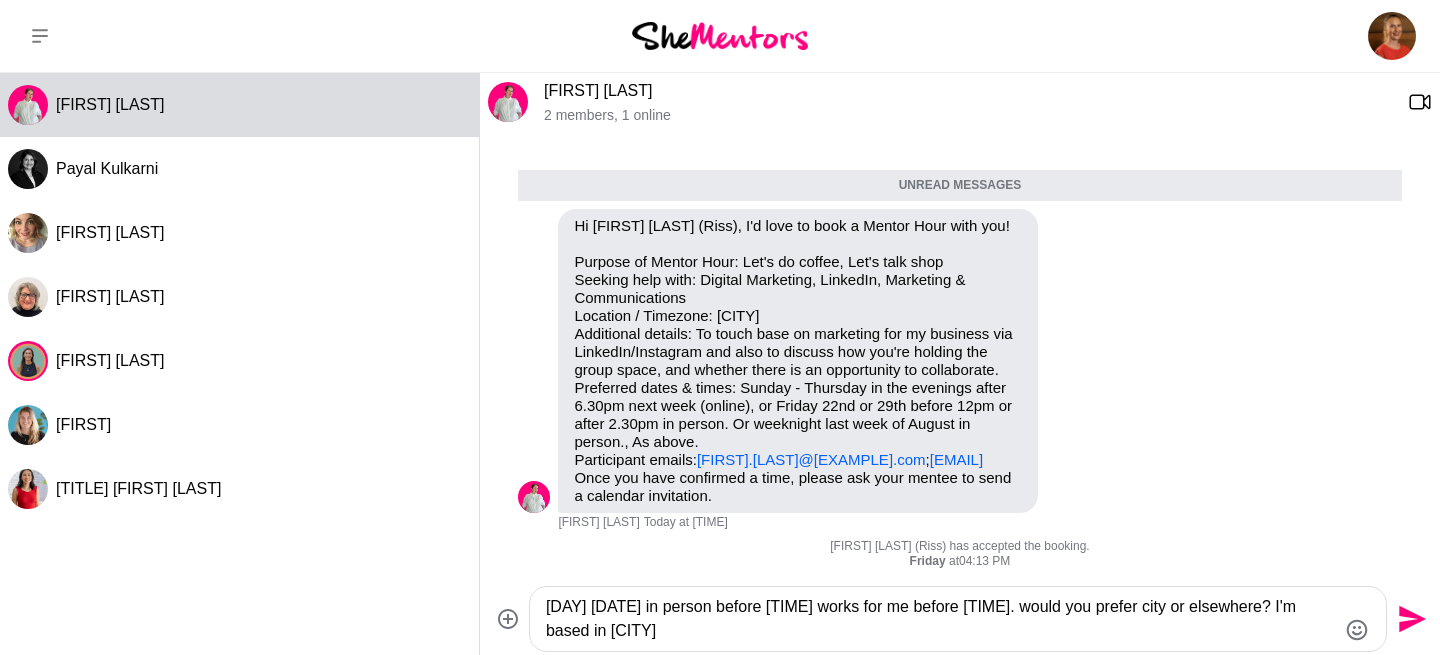 drag, startPoint x: 894, startPoint y: 610, endPoint x: 984, endPoint y: 610, distance: 90 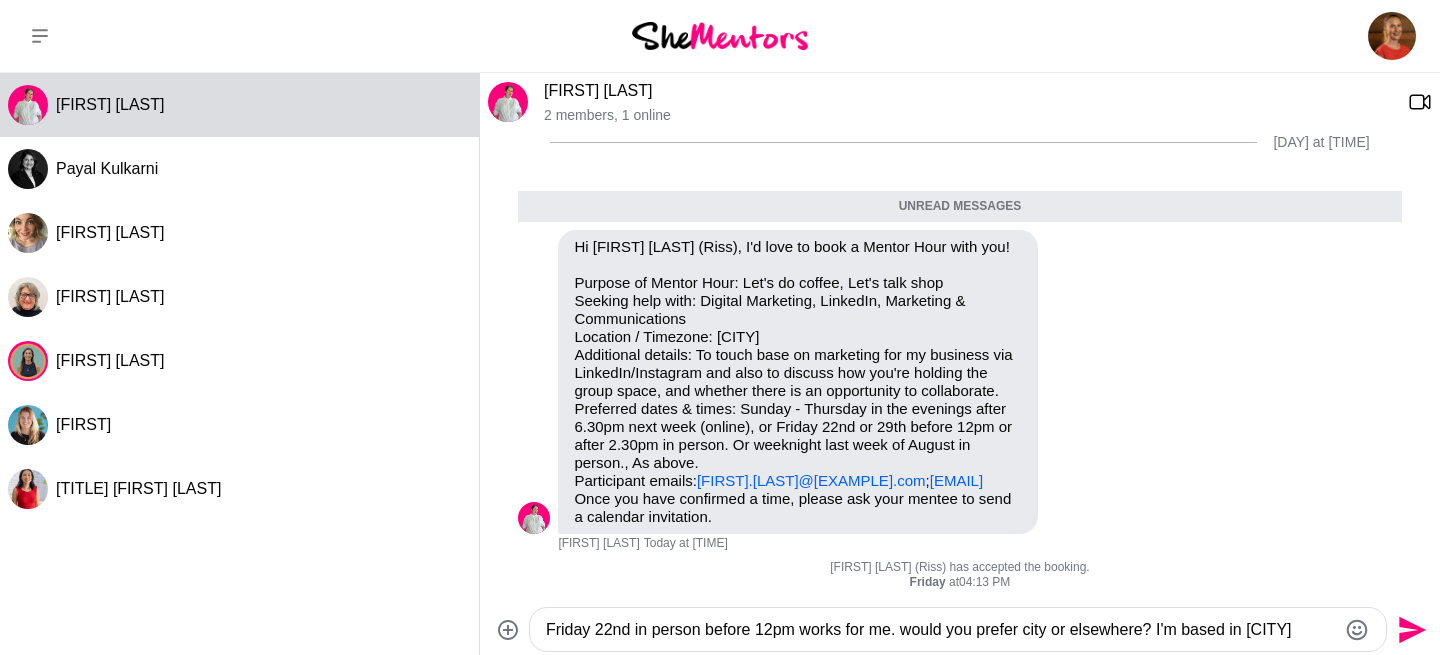 drag, startPoint x: 906, startPoint y: 629, endPoint x: 1400, endPoint y: 629, distance: 494 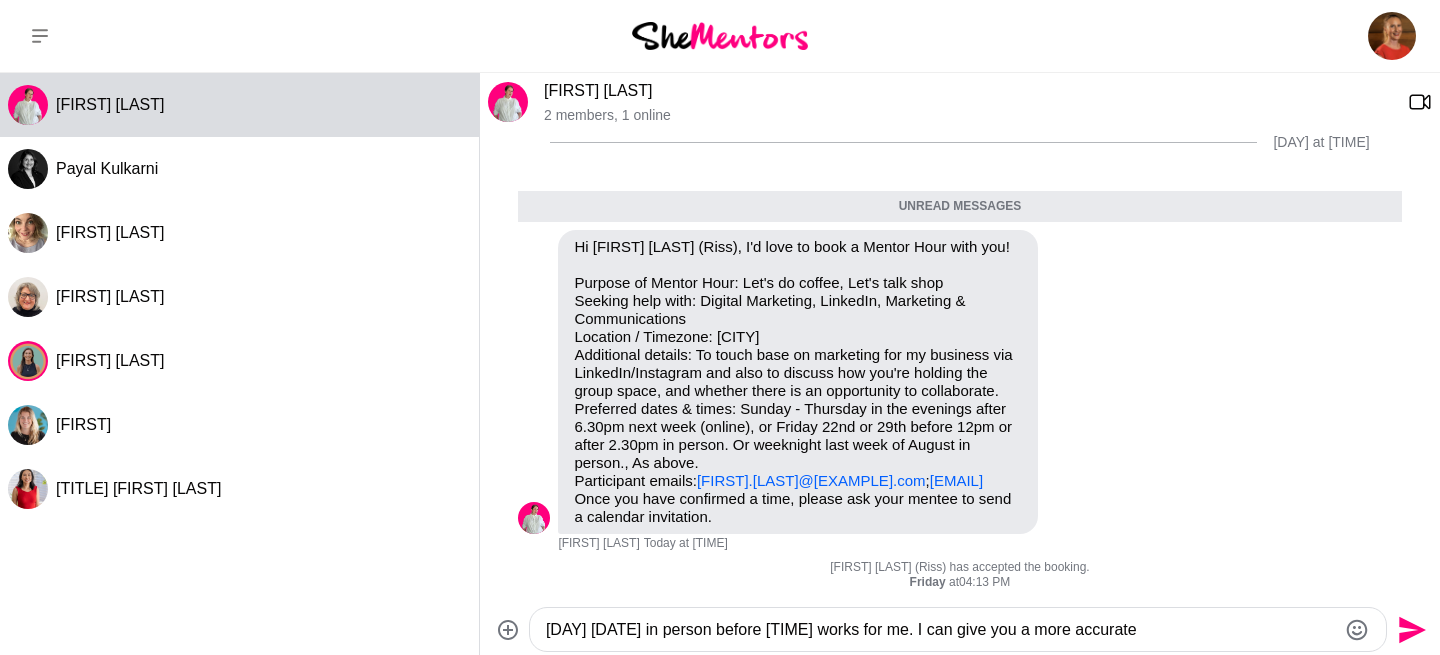 drag, startPoint x: 1020, startPoint y: 628, endPoint x: 1187, endPoint y: 630, distance: 167.01198 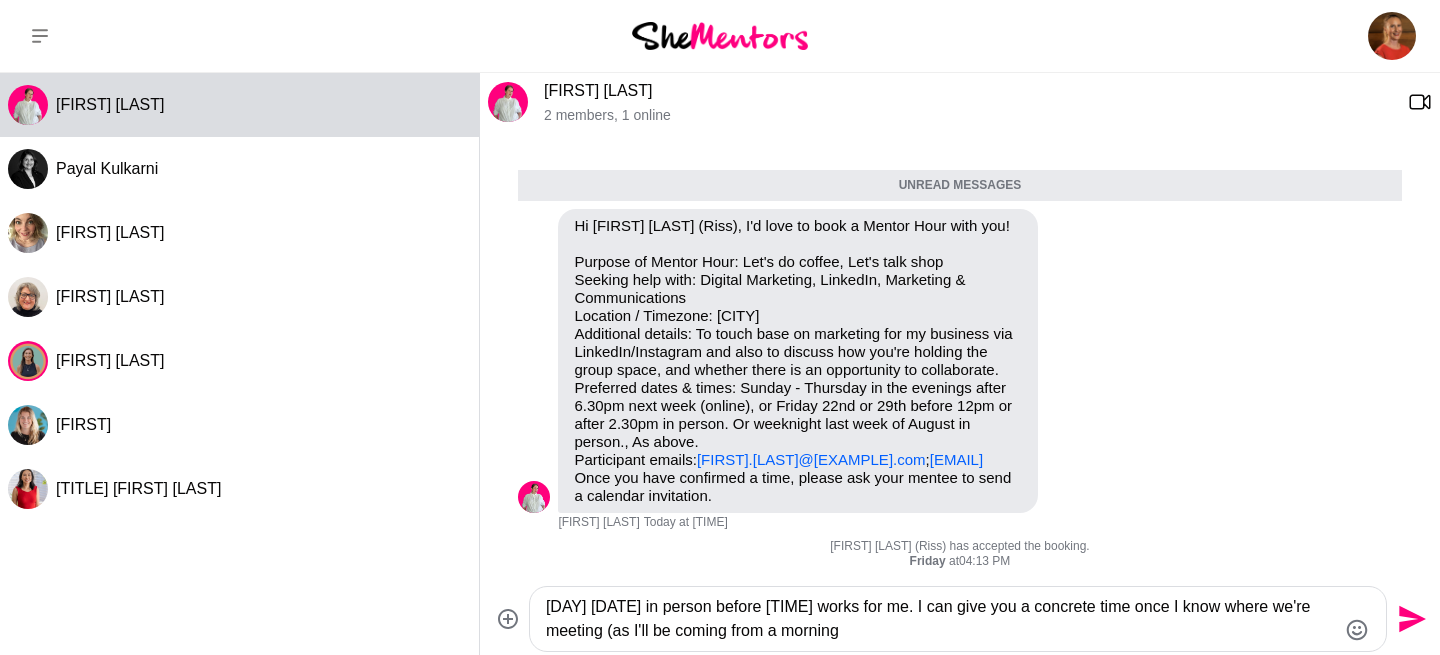 drag, startPoint x: 779, startPoint y: 633, endPoint x: 1043, endPoint y: 633, distance: 264 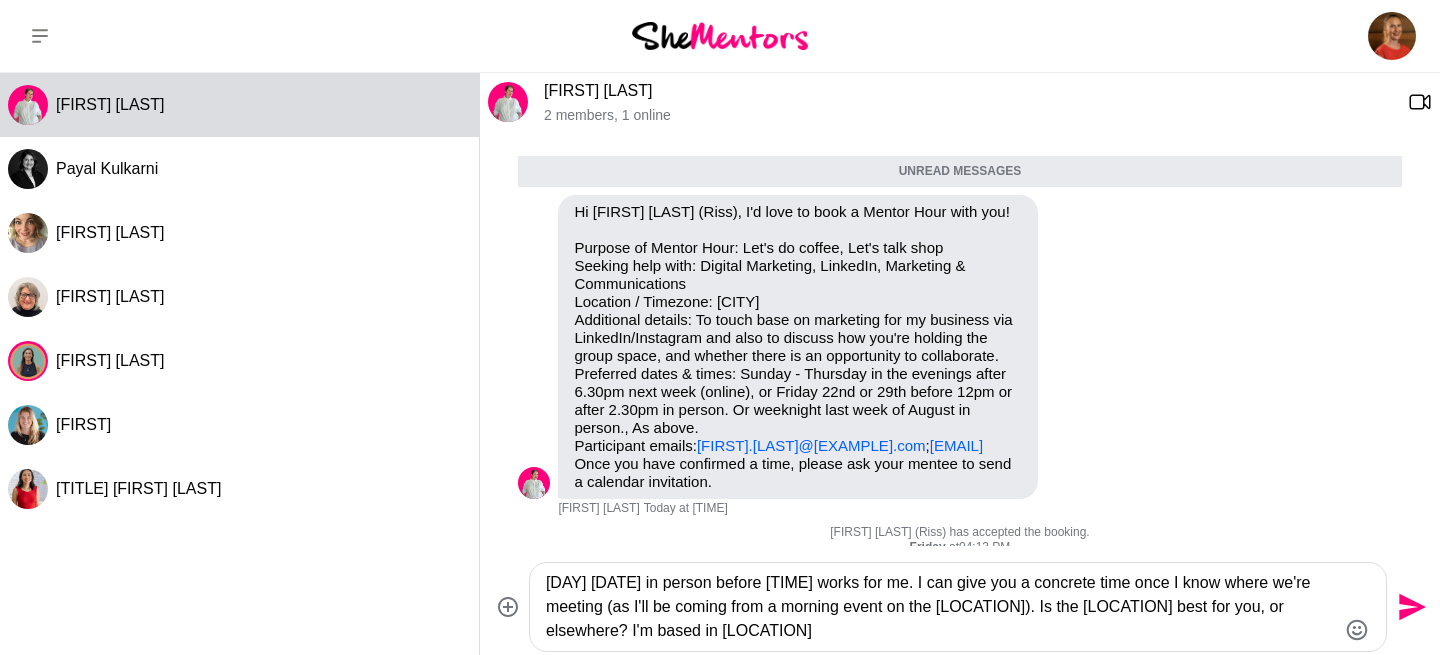 drag, startPoint x: 1002, startPoint y: 604, endPoint x: 1009, endPoint y: 626, distance: 23.086792 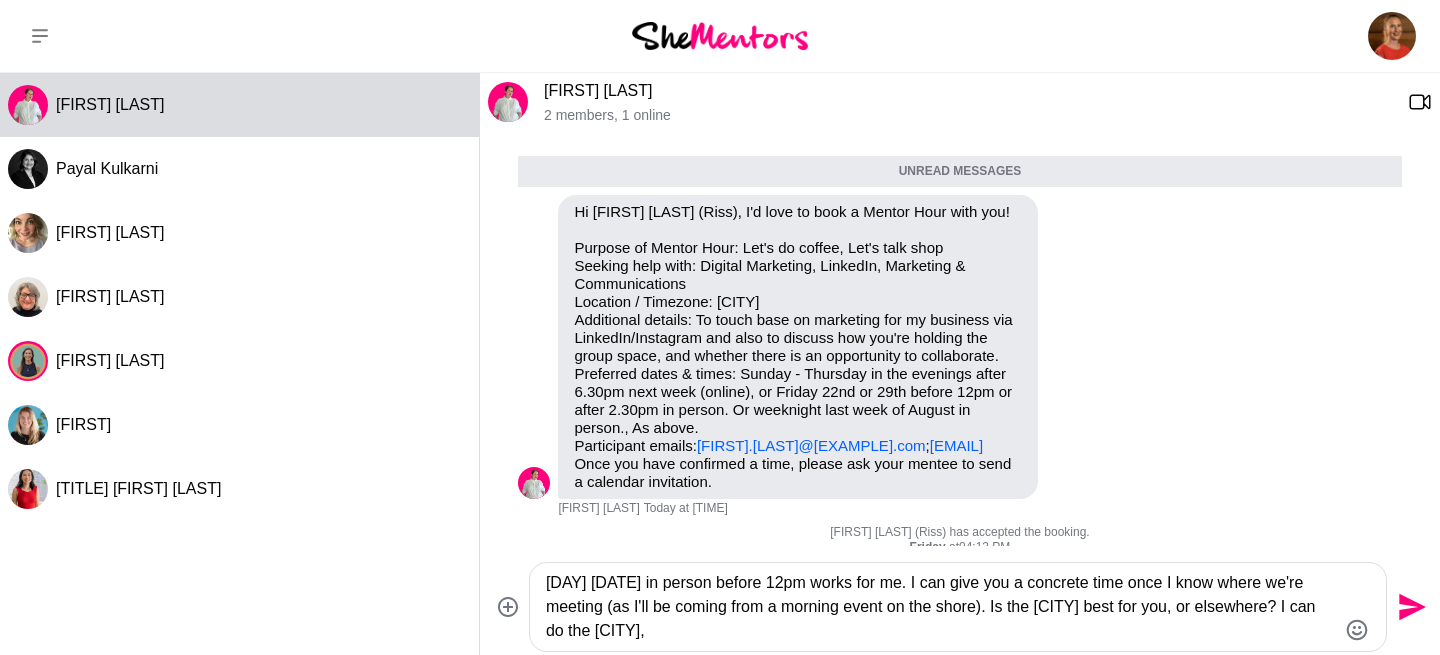 drag, startPoint x: 550, startPoint y: 632, endPoint x: 466, endPoint y: 630, distance: 84.0238 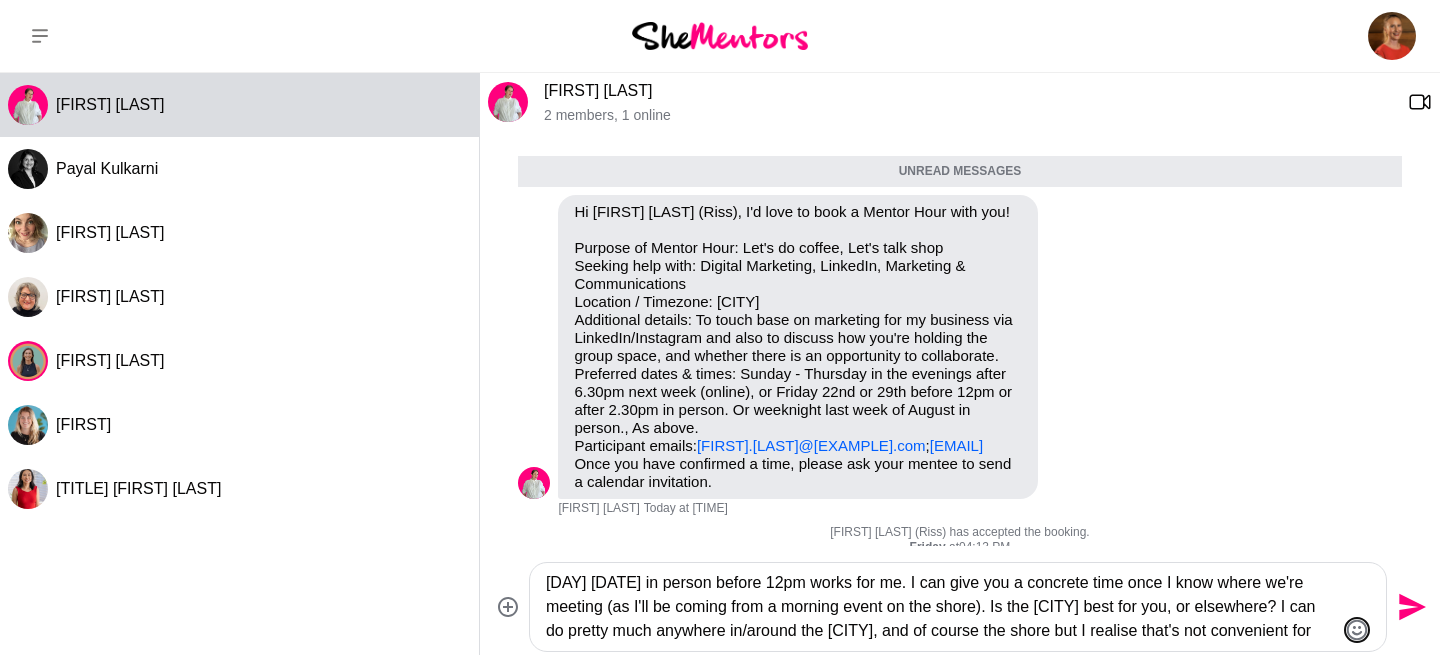click 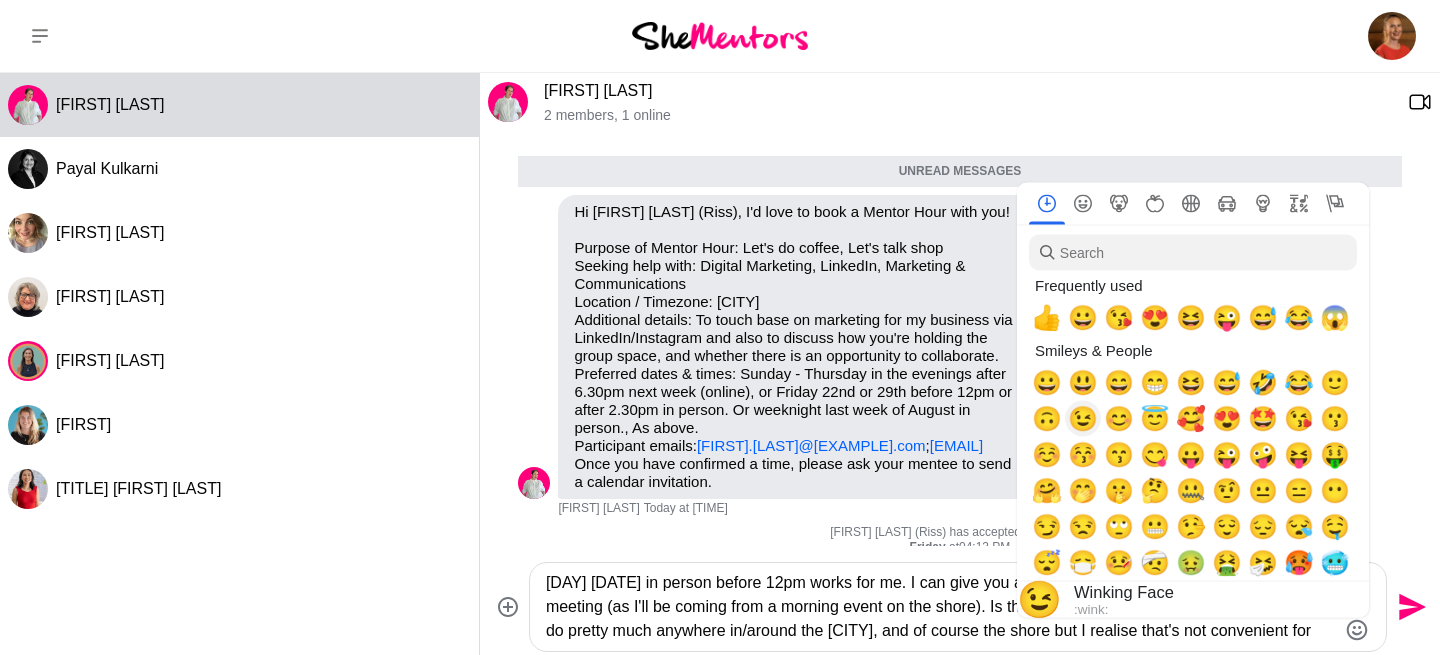 click on "😉" at bounding box center [1083, 419] 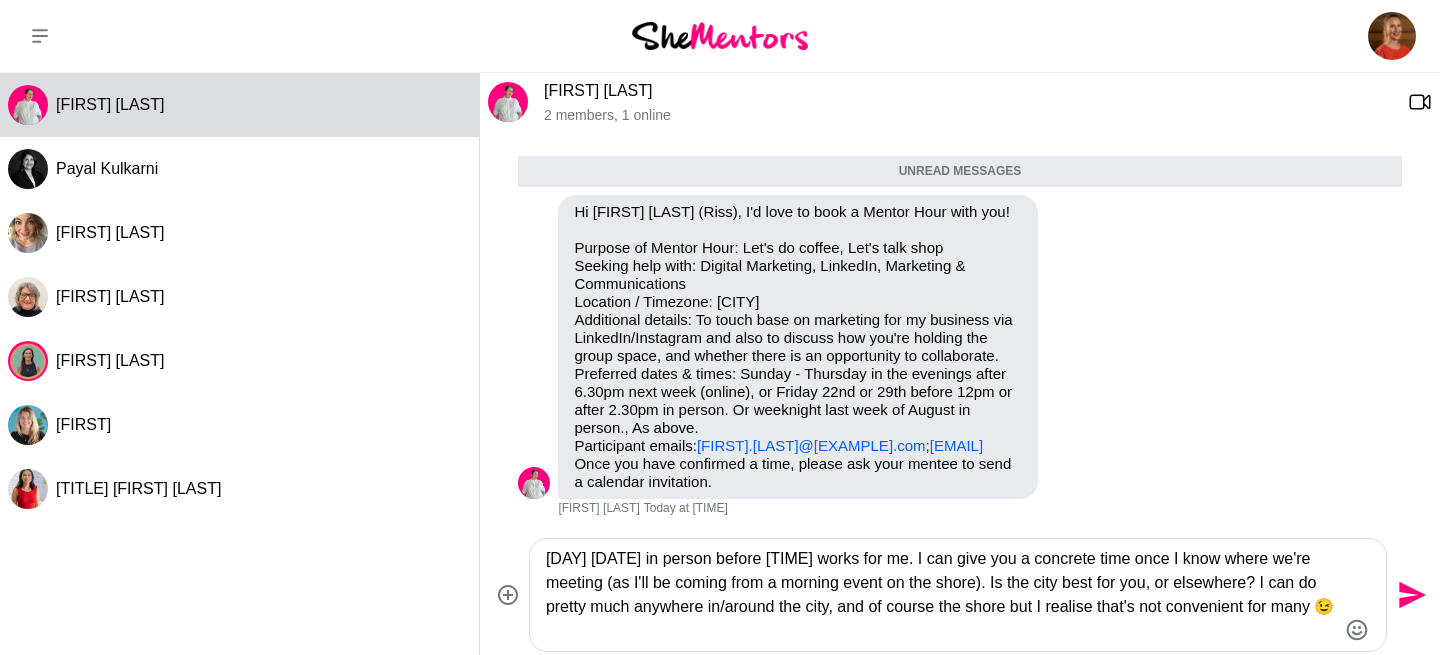 click on "[DAY] [DATE] in person before [TIME] works for me. I can give you a concrete time once I know where we're meeting (as I'll be coming from a morning event on the shore). Is the city best for you, or elsewhere? I can do pretty much anywhere in/around the city, and of course the shore but I realise that's not convenient for many 😉" at bounding box center (941, 595) 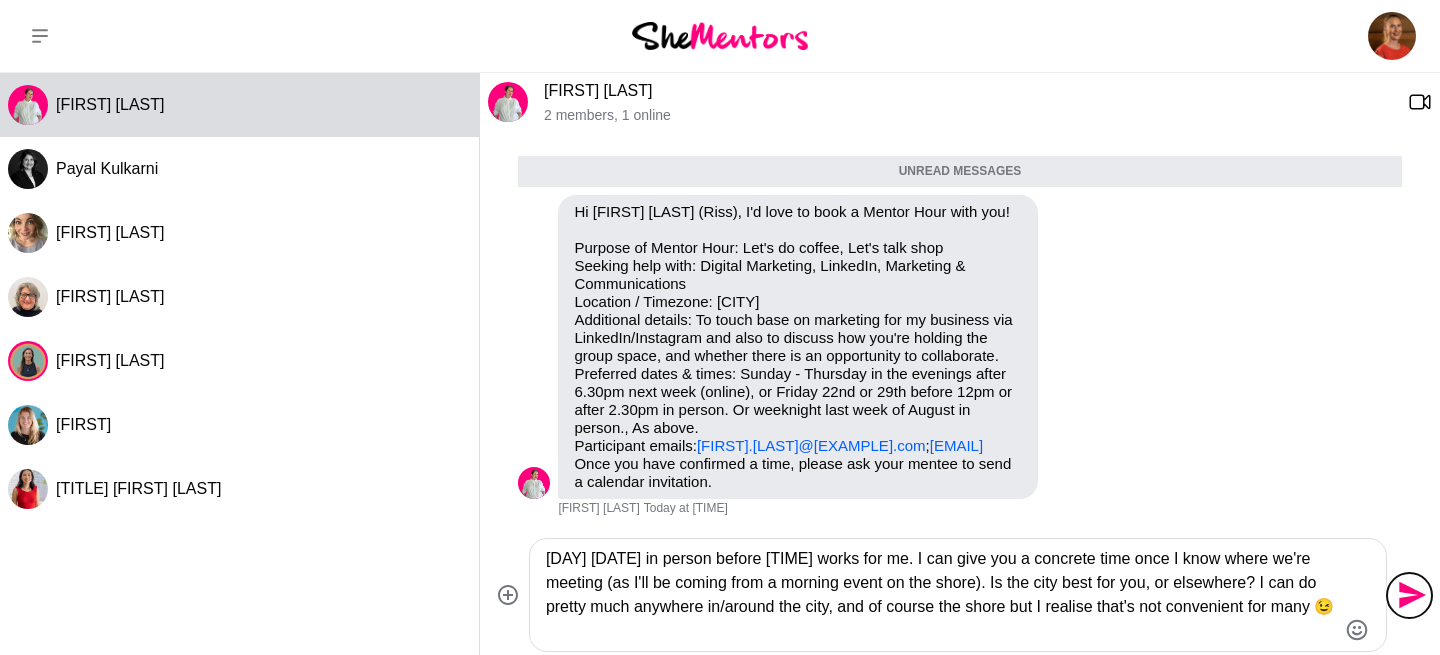 click 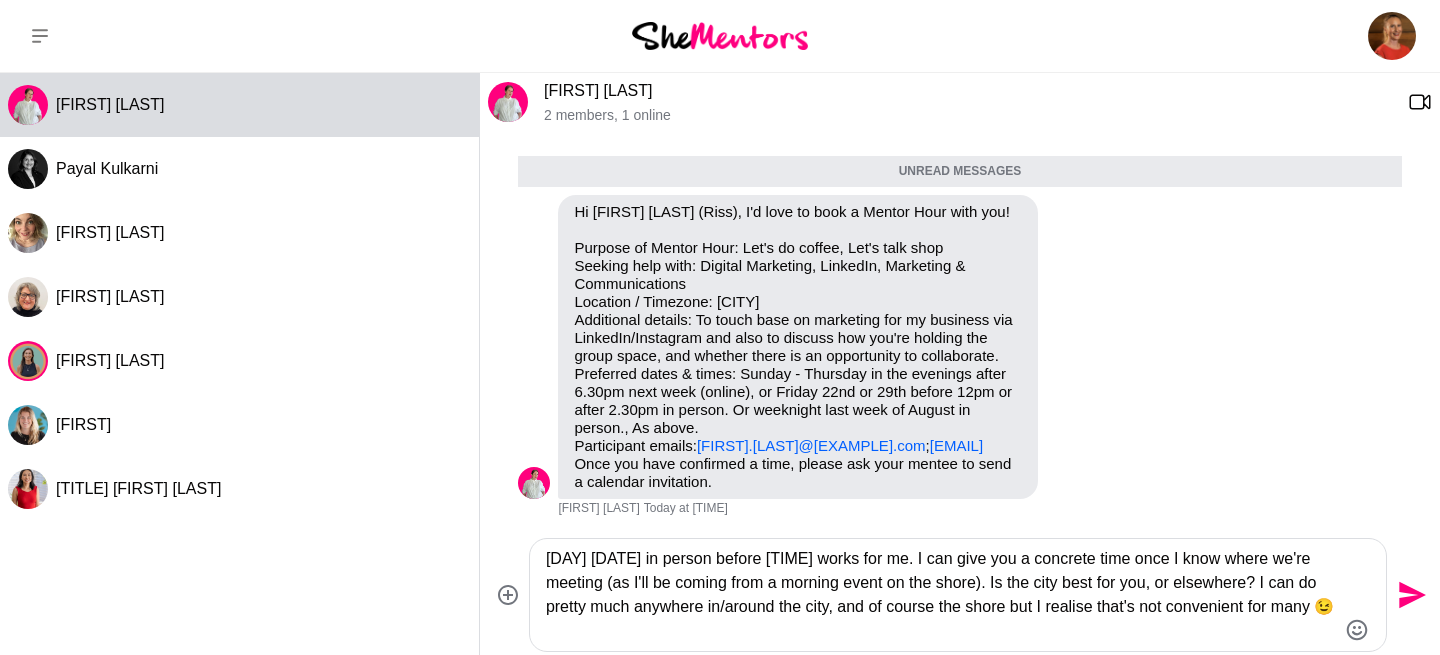 type 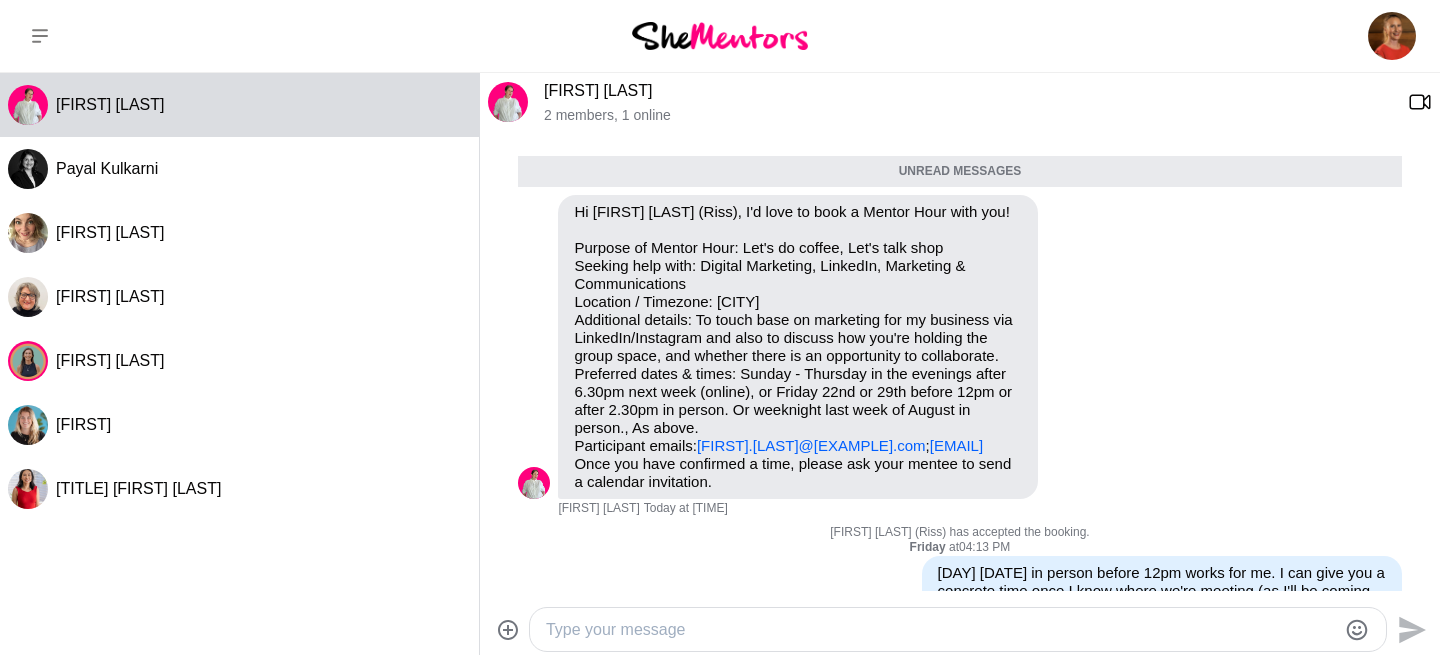 scroll, scrollTop: 216, scrollLeft: 0, axis: vertical 